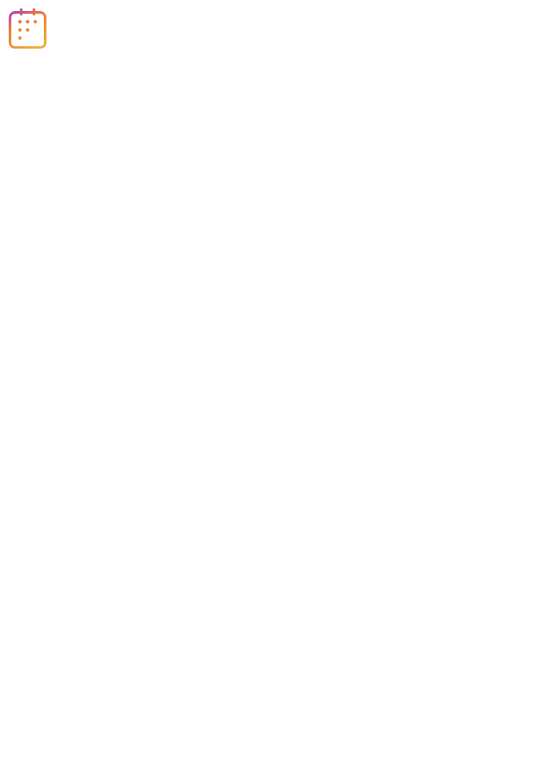 scroll, scrollTop: 0, scrollLeft: 0, axis: both 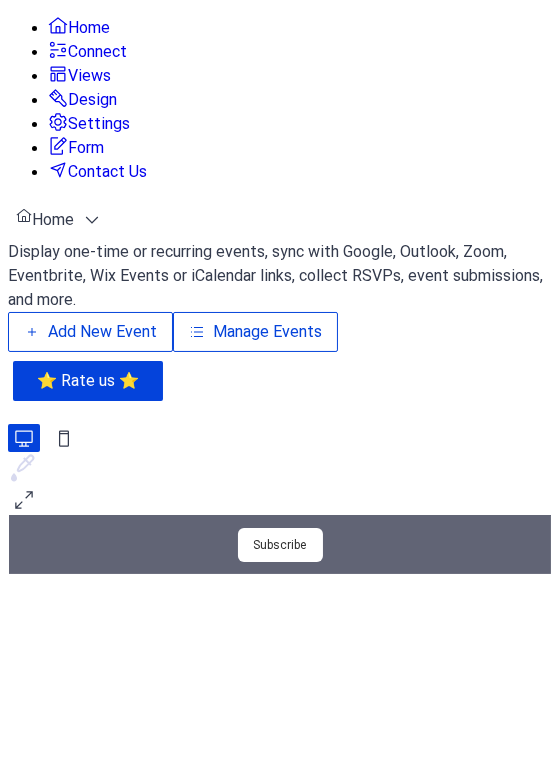 click on "Add New Event" at bounding box center [102, 332] 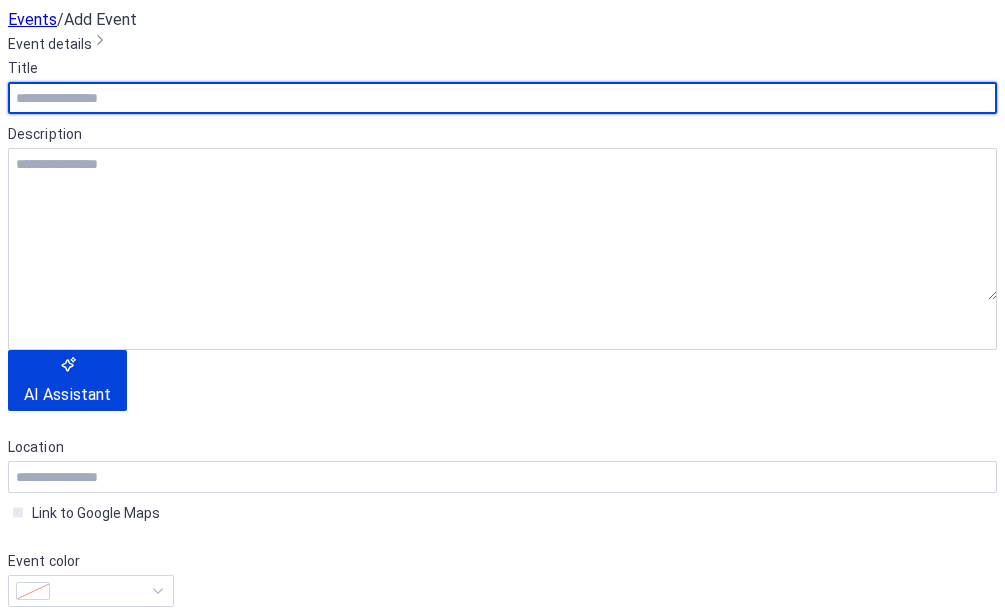 scroll, scrollTop: 0, scrollLeft: 0, axis: both 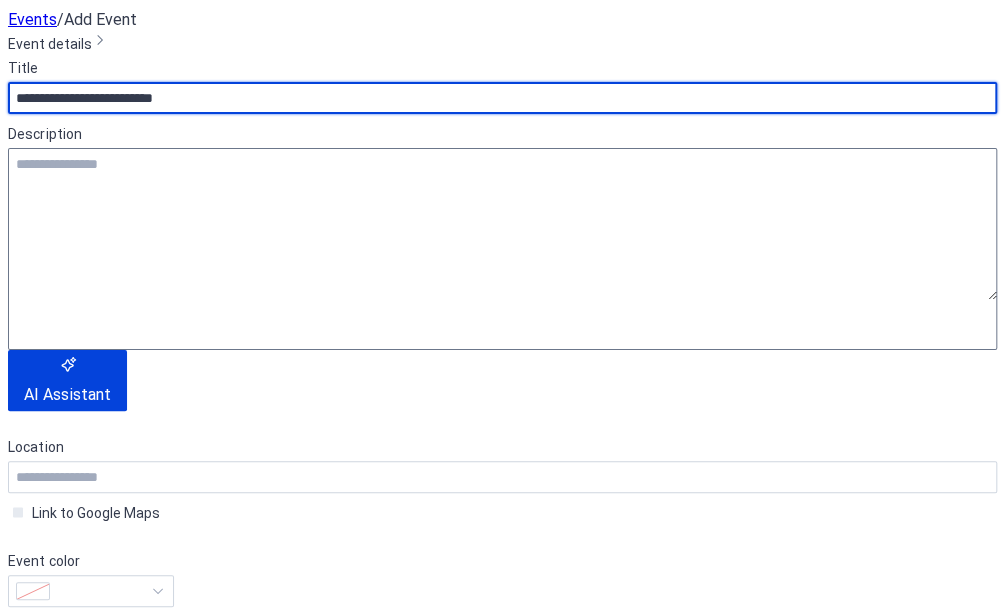 type on "**********" 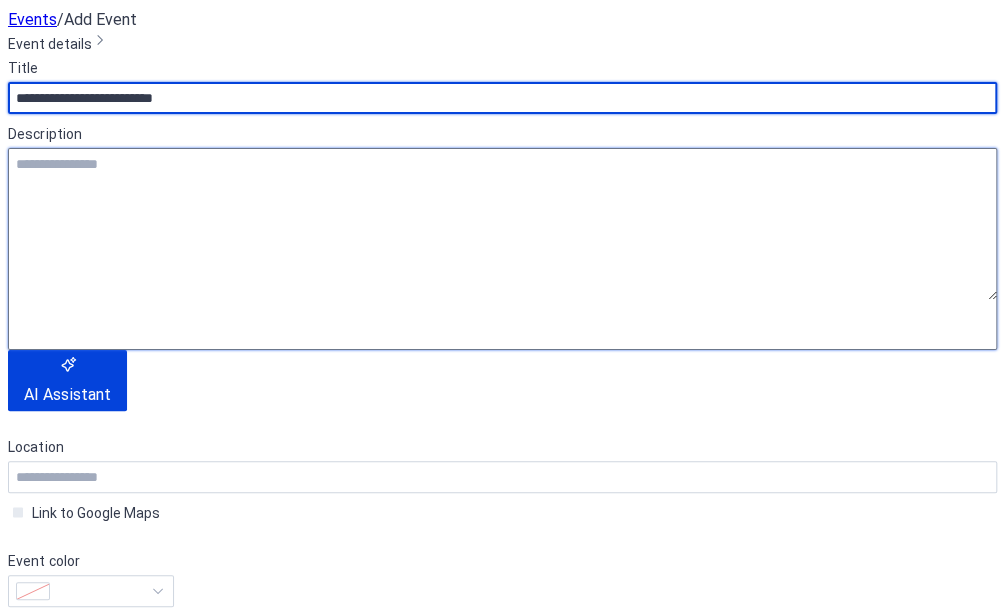 click at bounding box center [502, 224] 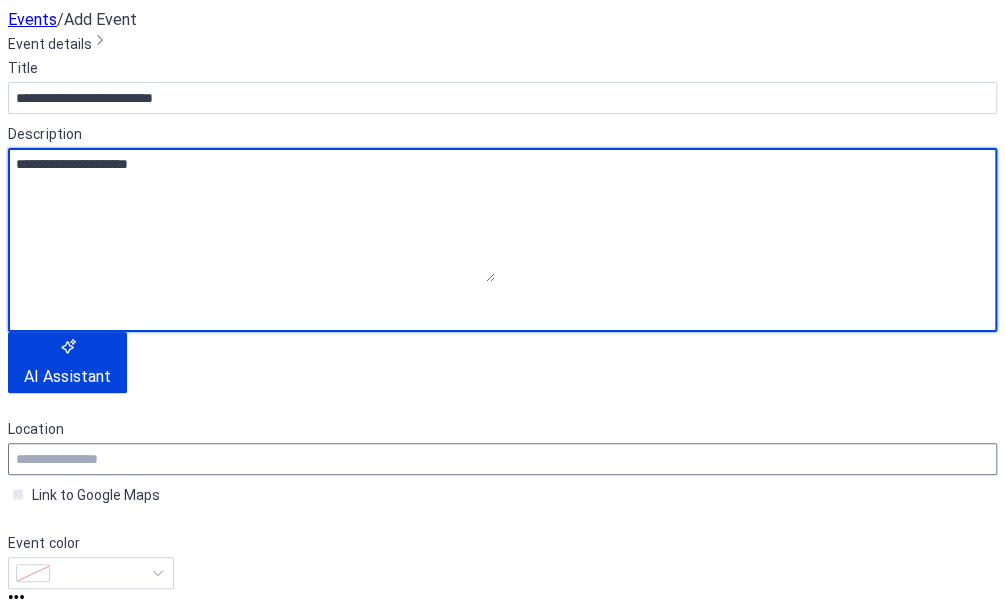 type on "**********" 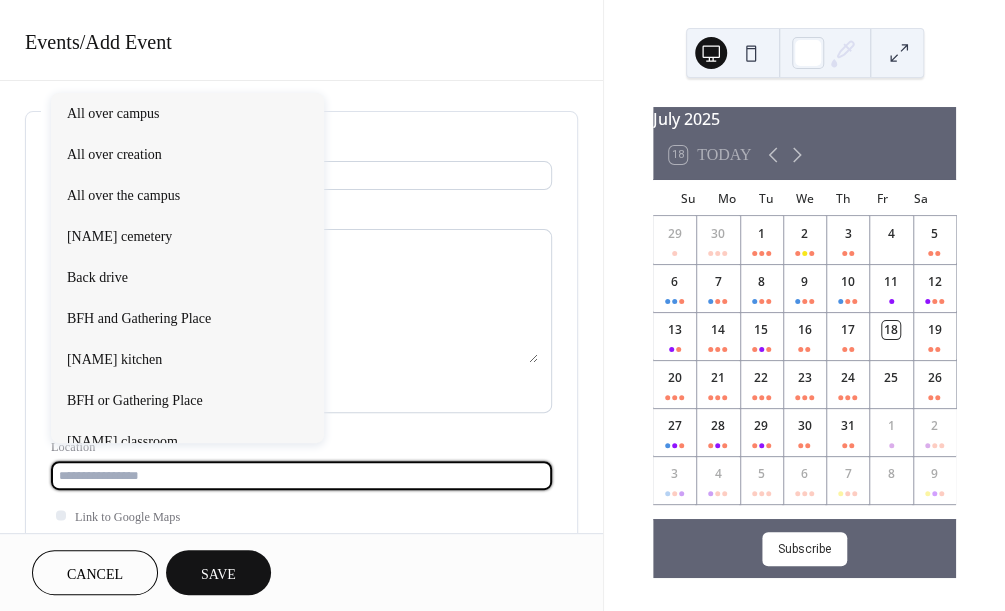click at bounding box center [301, 475] 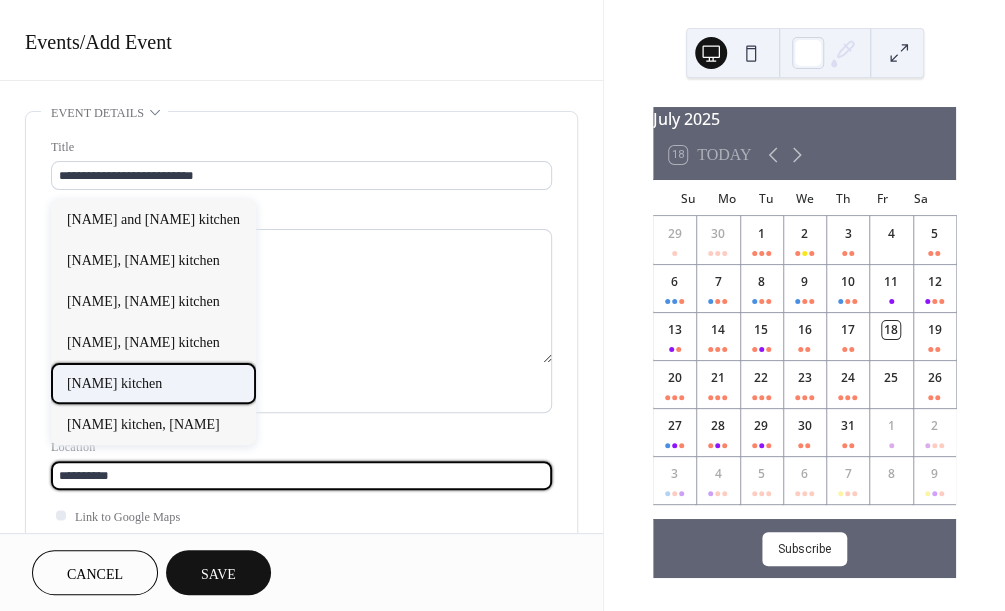 click on "[NAME] kitchen" at bounding box center (114, 382) 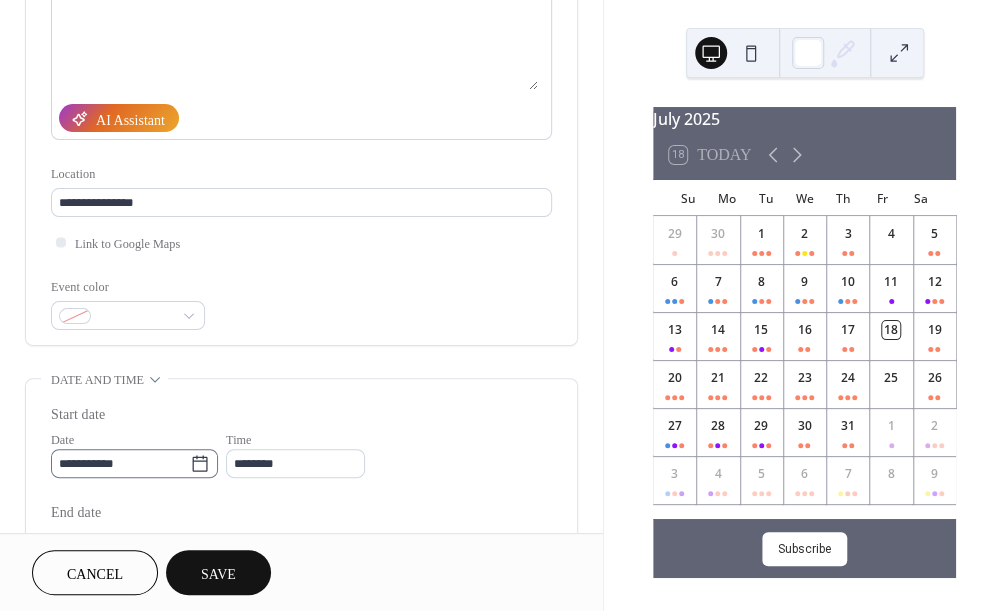 scroll, scrollTop: 275, scrollLeft: 0, axis: vertical 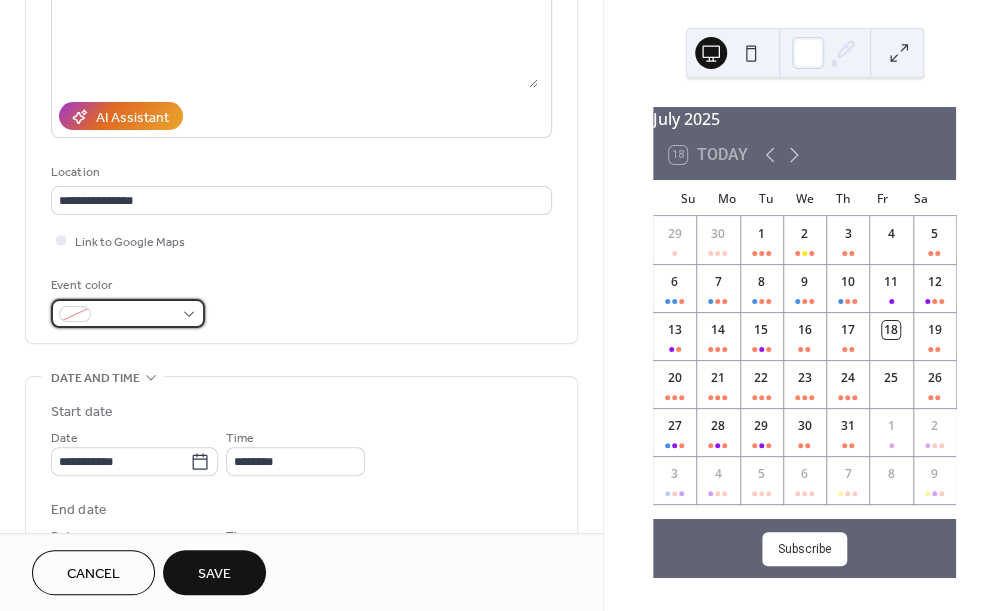 click at bounding box center (128, 313) 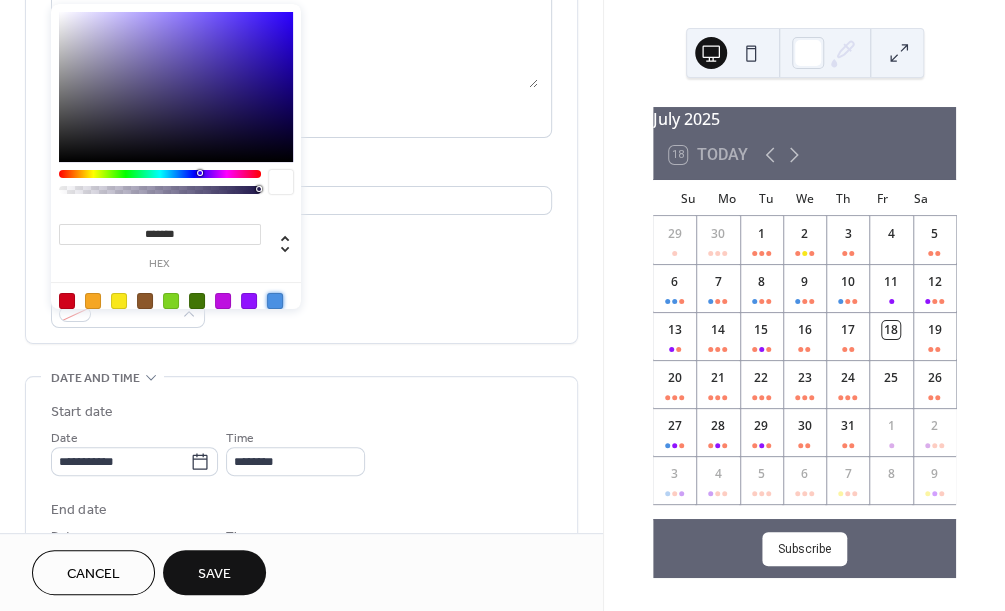 click at bounding box center (275, 301) 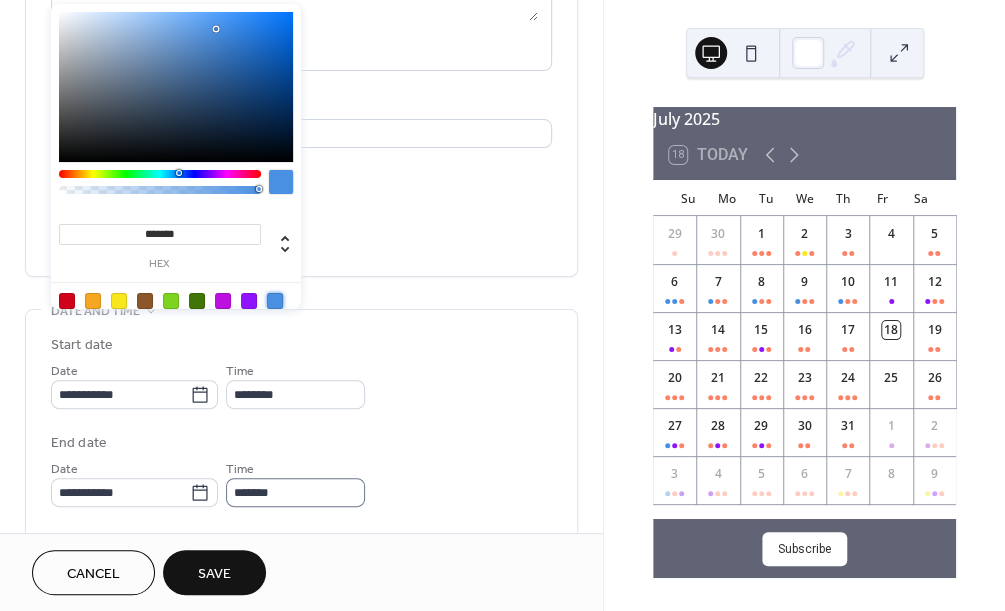 scroll, scrollTop: 473, scrollLeft: 0, axis: vertical 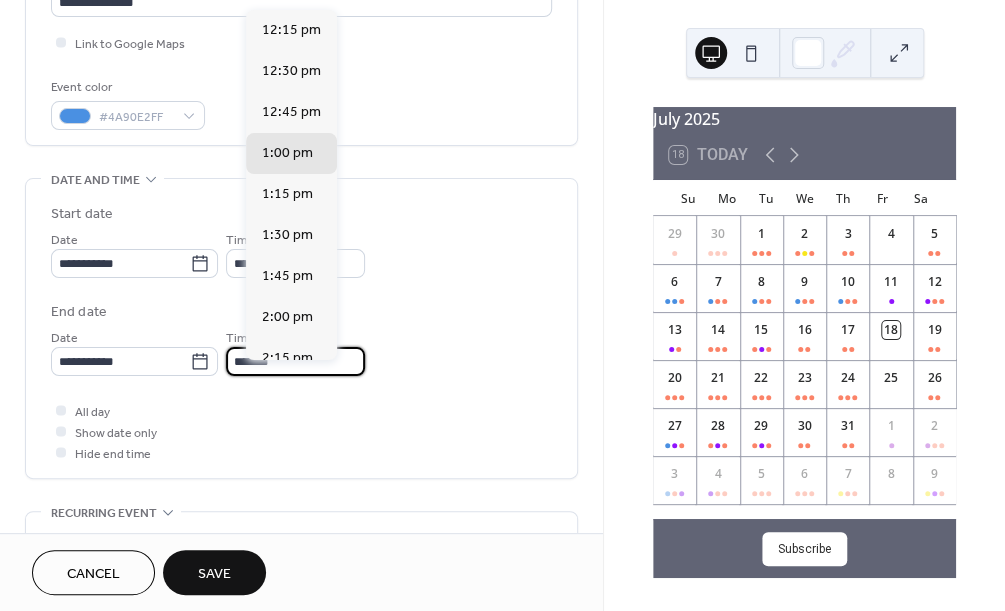 click on "*******" at bounding box center (295, 361) 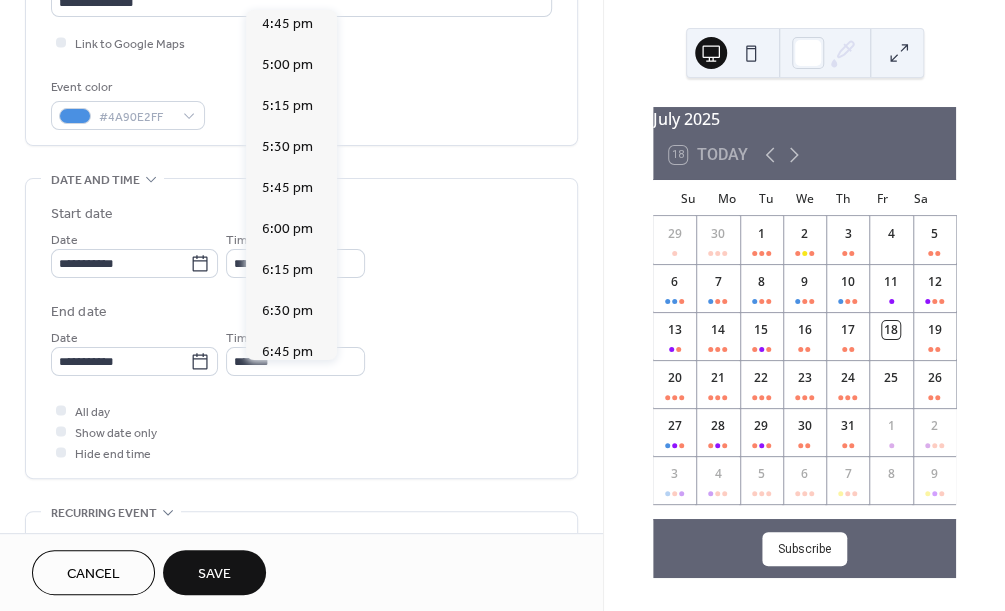 scroll, scrollTop: 872, scrollLeft: 0, axis: vertical 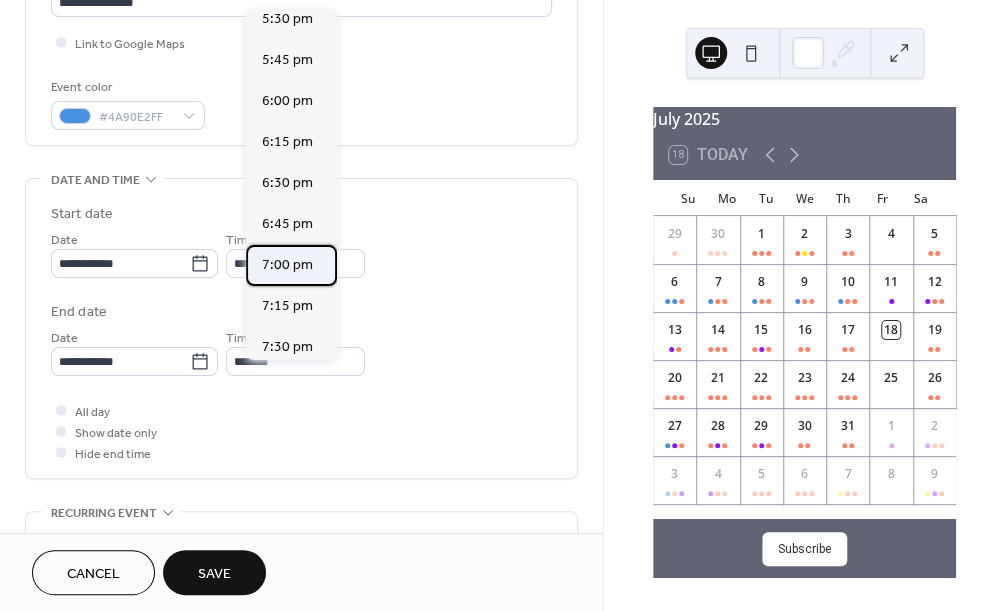 click on "7:00 pm" at bounding box center (287, 264) 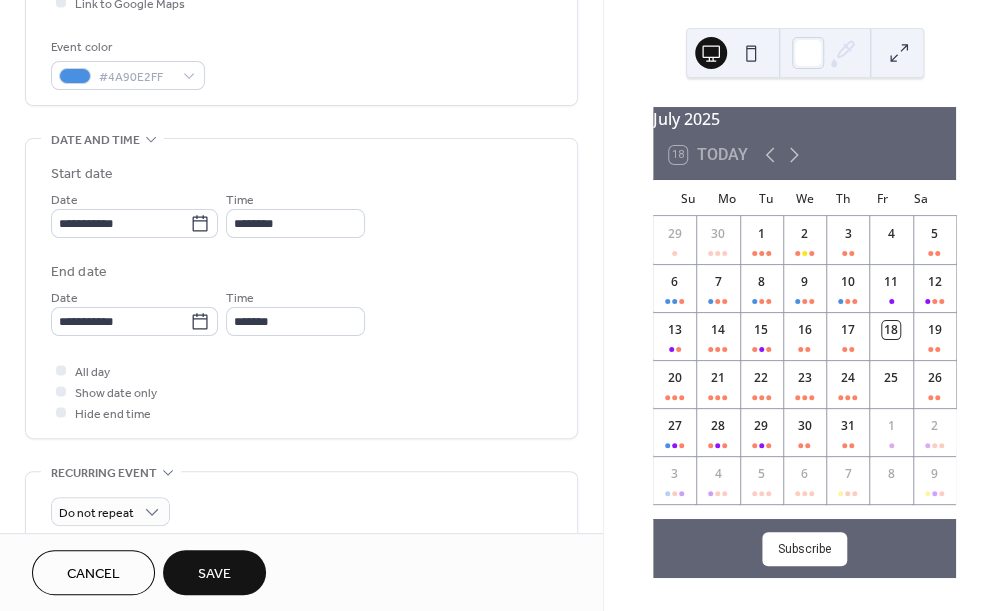 scroll, scrollTop: 517, scrollLeft: 0, axis: vertical 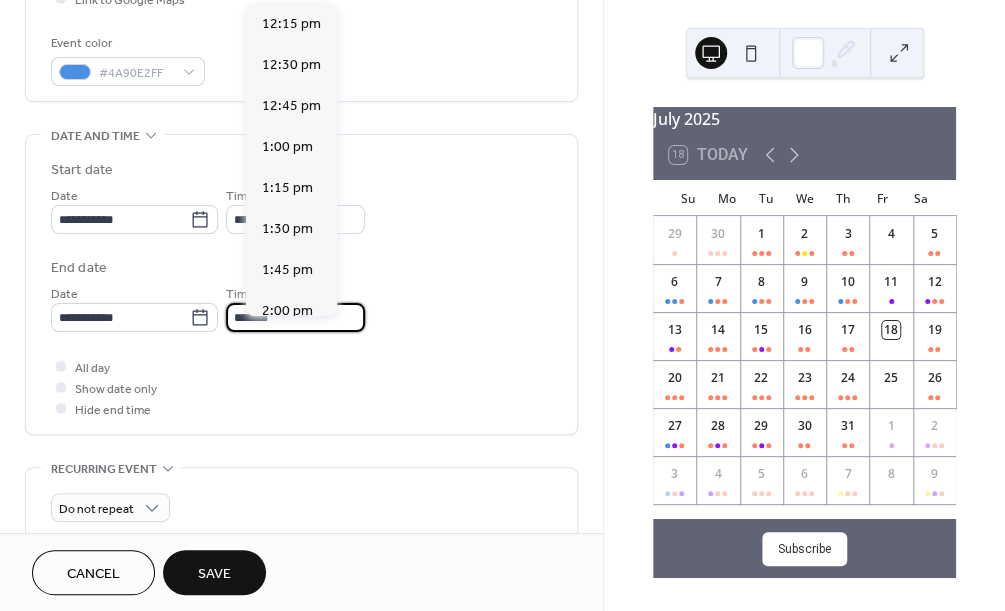 click on "*******" at bounding box center (295, 317) 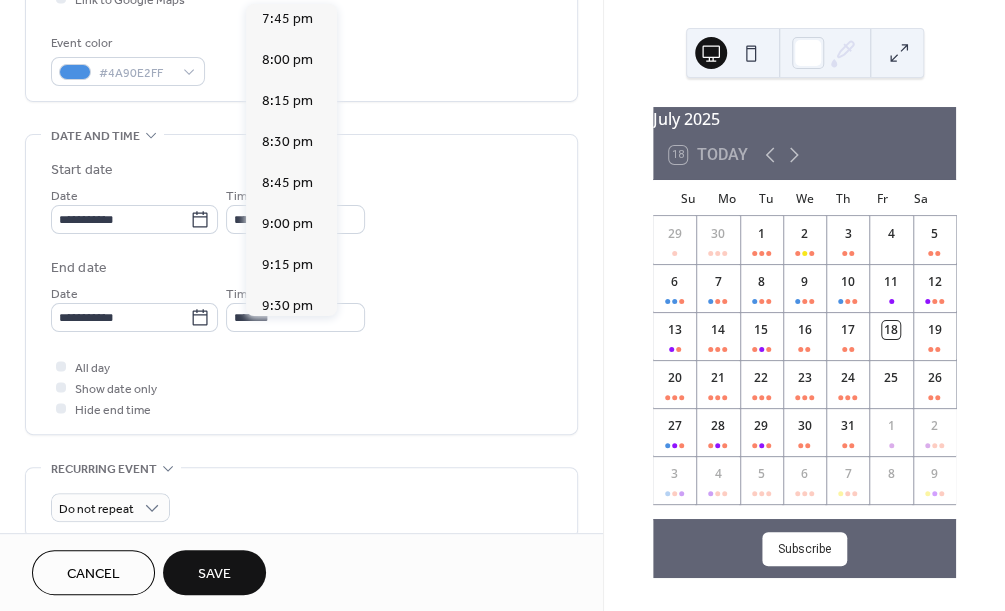 scroll, scrollTop: 1334, scrollLeft: 0, axis: vertical 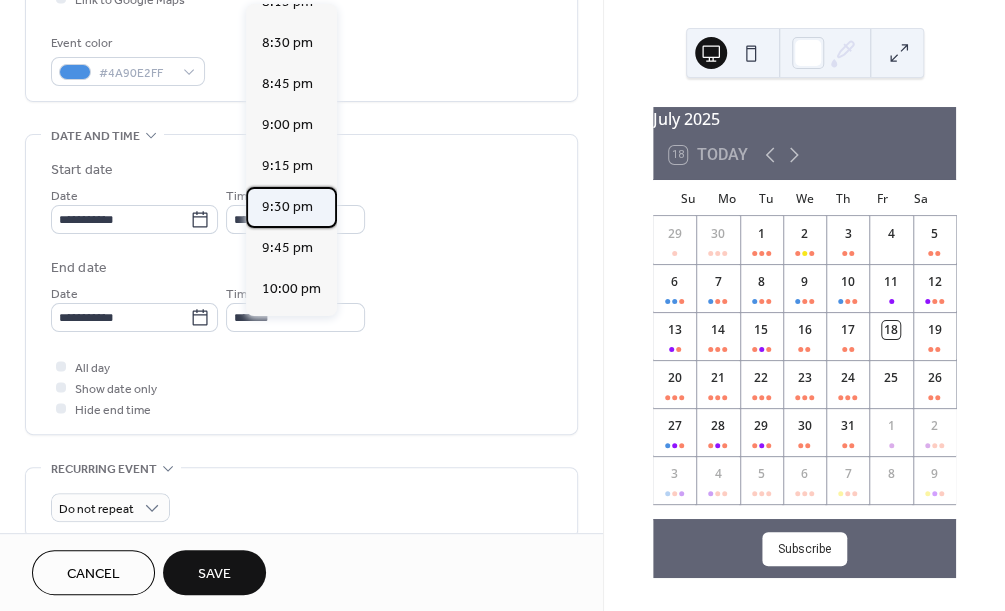 click on "9:30 pm" at bounding box center [287, 207] 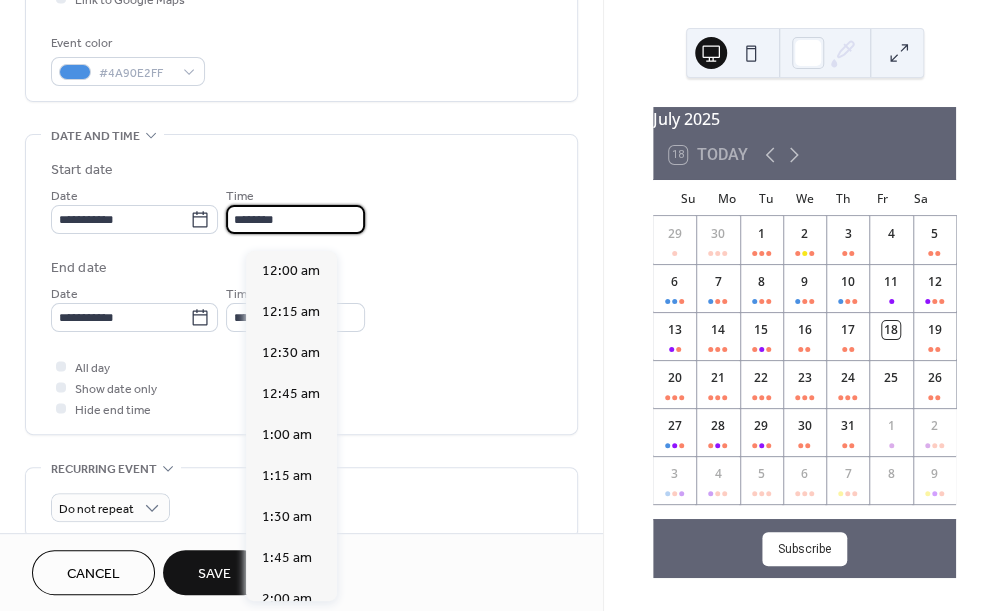click on "********" at bounding box center [295, 219] 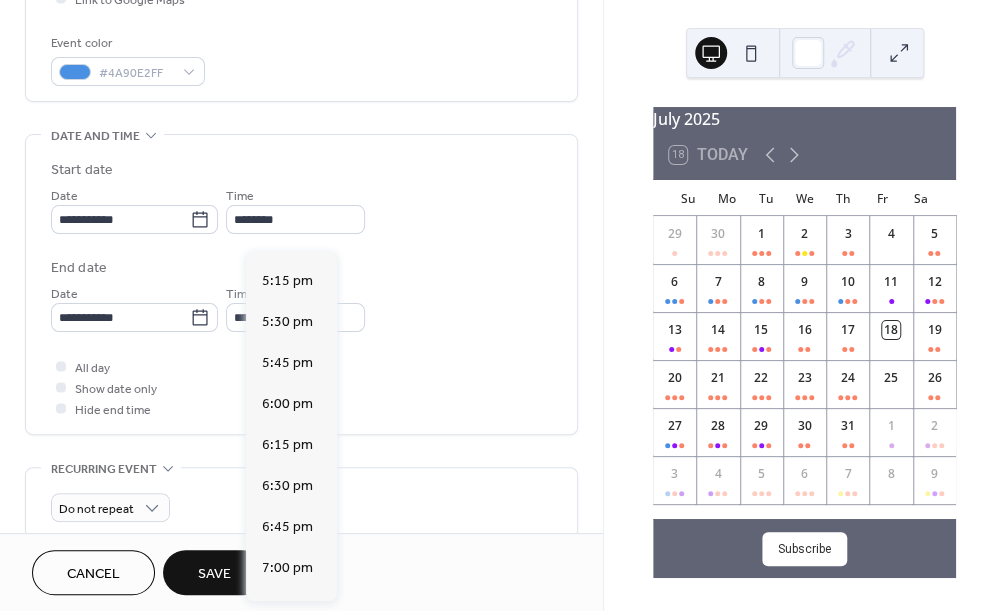 scroll, scrollTop: 2869, scrollLeft: 0, axis: vertical 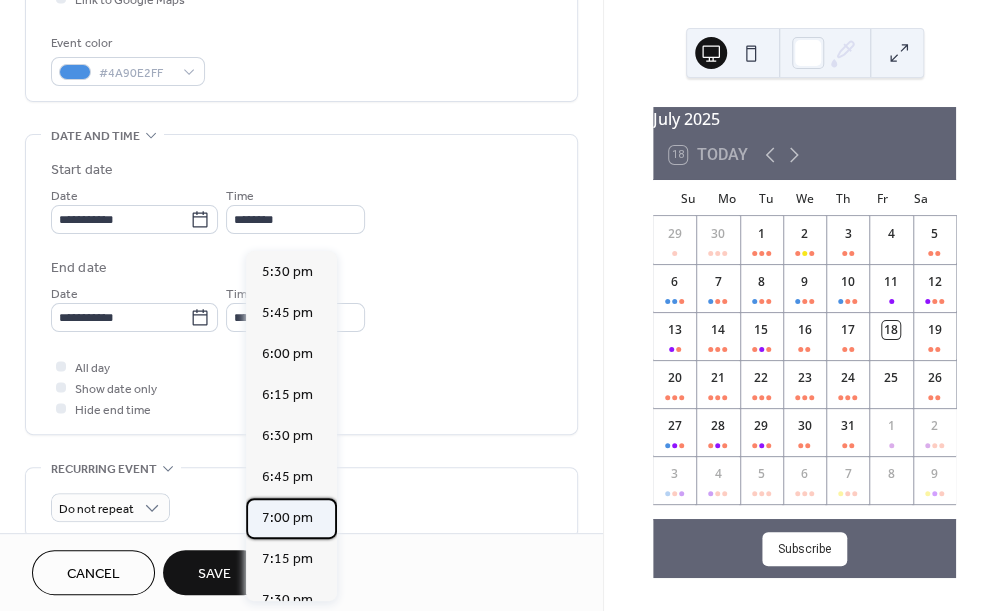click on "7:00 pm" at bounding box center [287, 517] 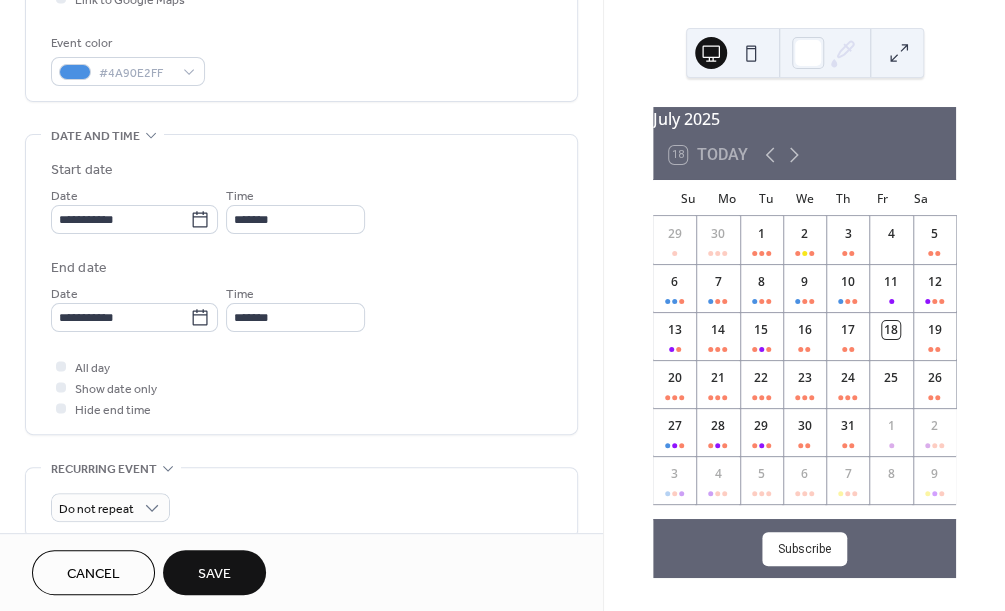 type on "*******" 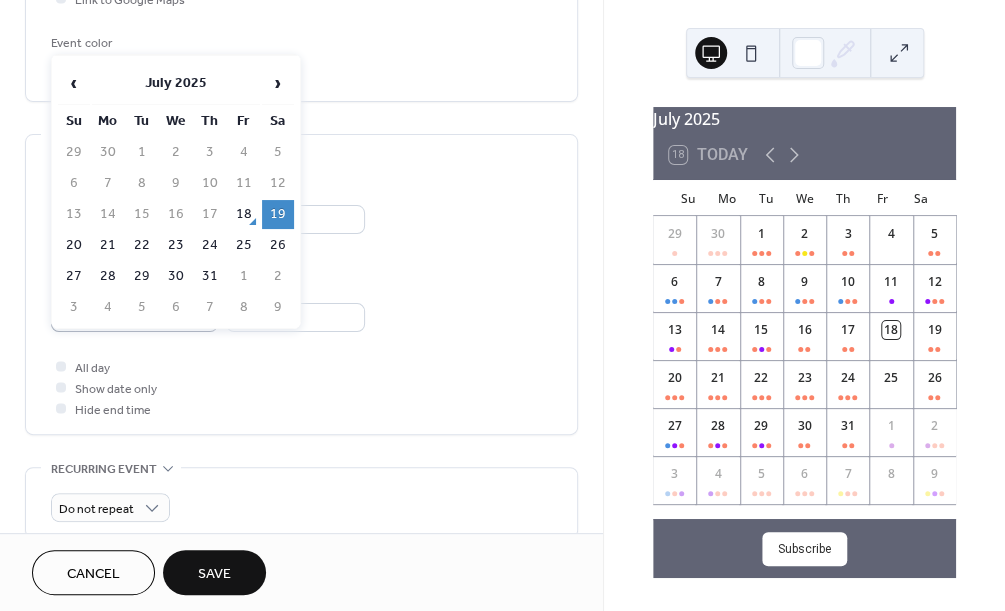 click 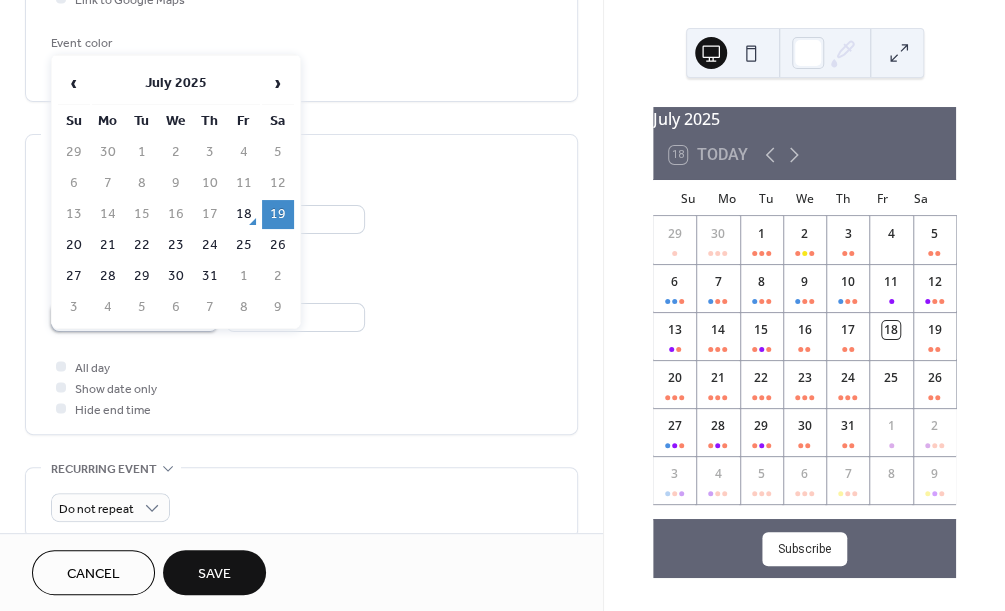 click on "**********" at bounding box center [120, 317] 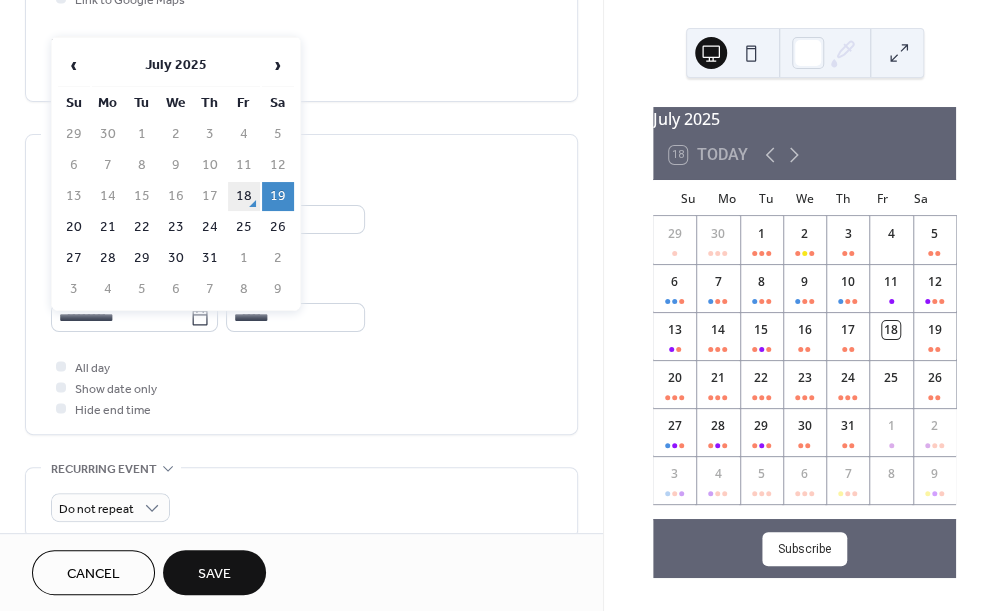 click on "18" at bounding box center [244, 196] 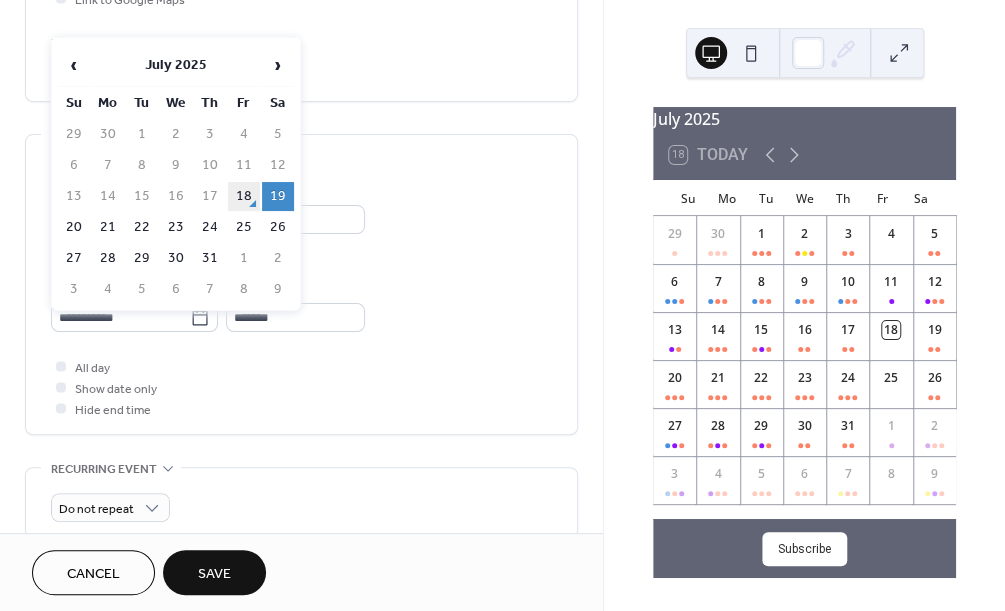type on "**********" 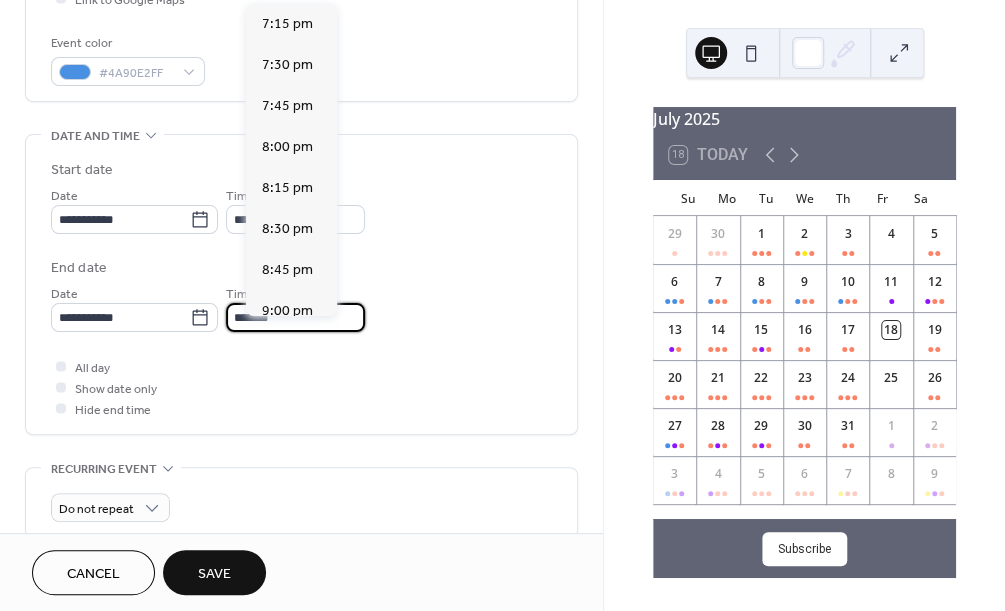 click on "*******" at bounding box center [295, 317] 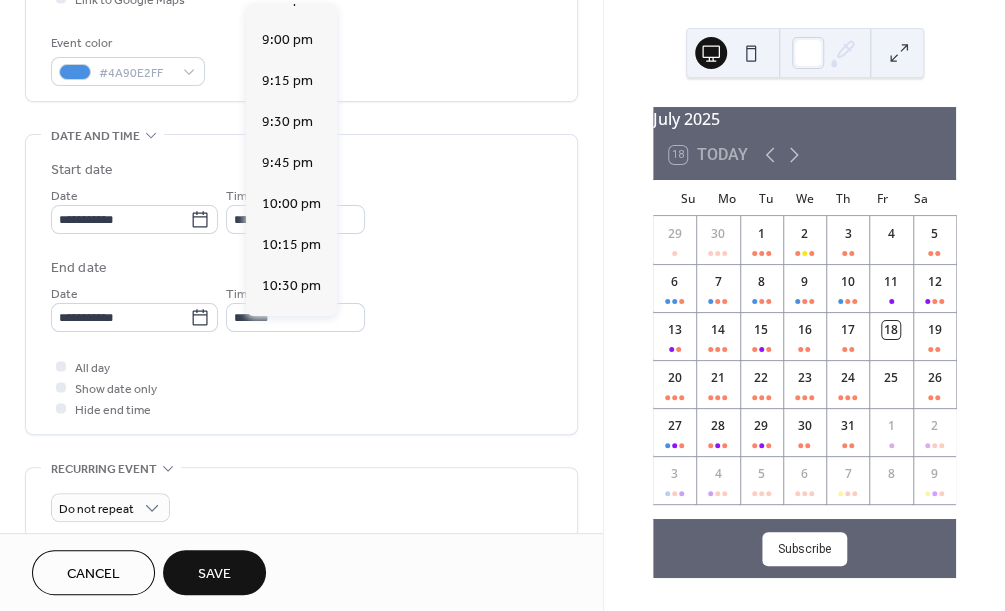 scroll, scrollTop: 291, scrollLeft: 0, axis: vertical 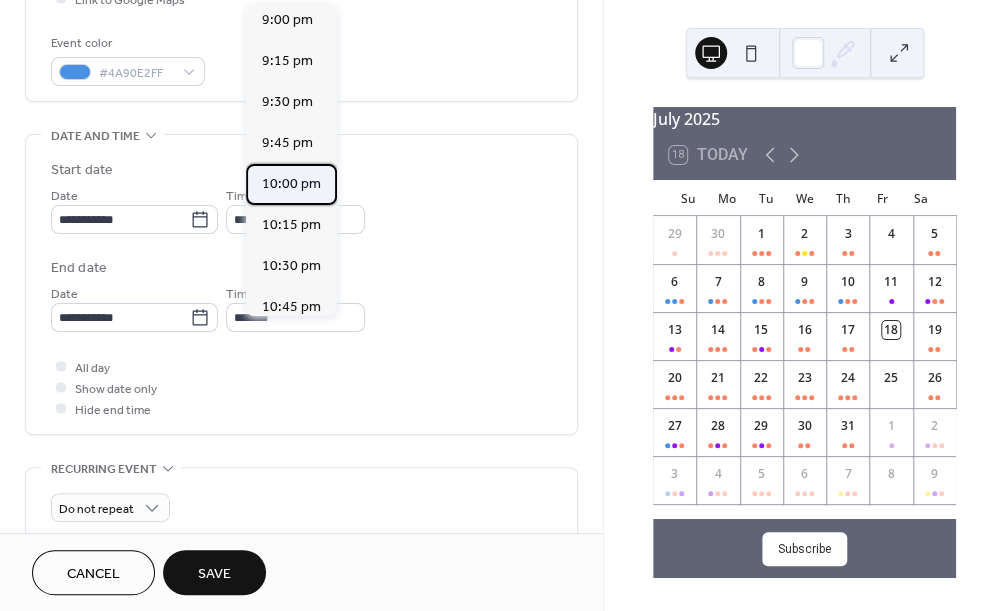 click on "10:00 pm" at bounding box center [291, 184] 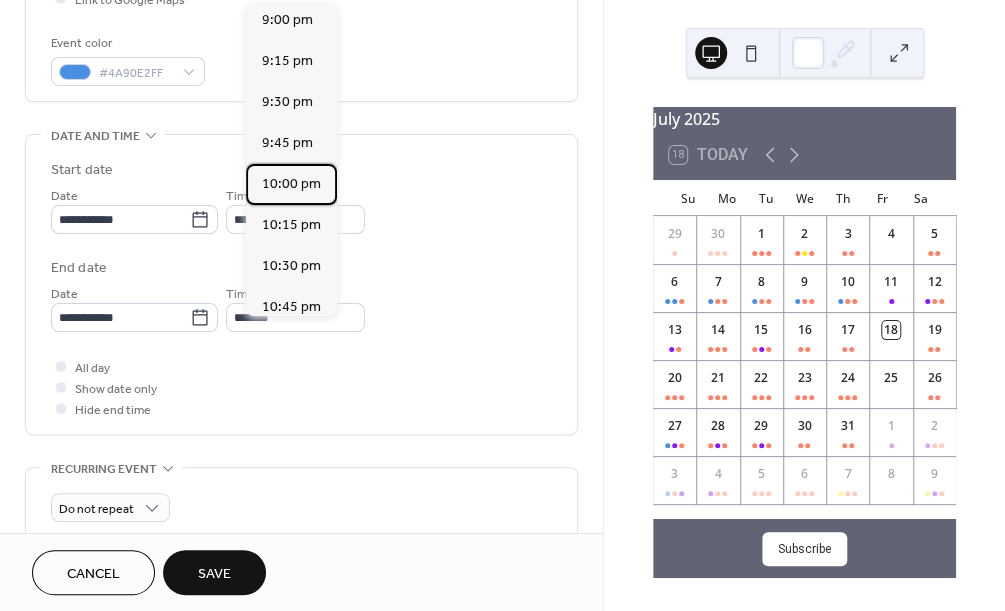type on "********" 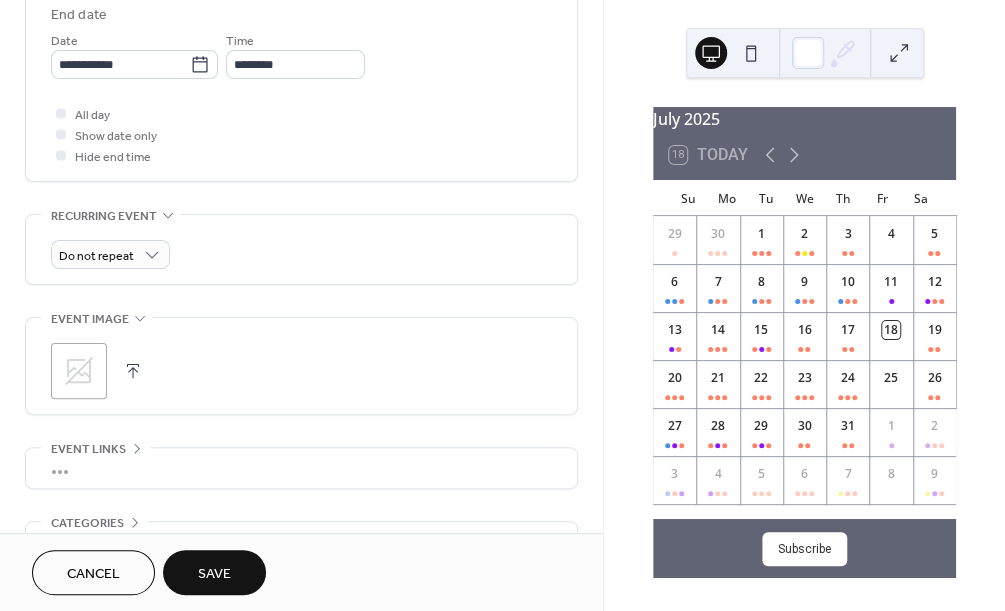 scroll, scrollTop: 911, scrollLeft: 0, axis: vertical 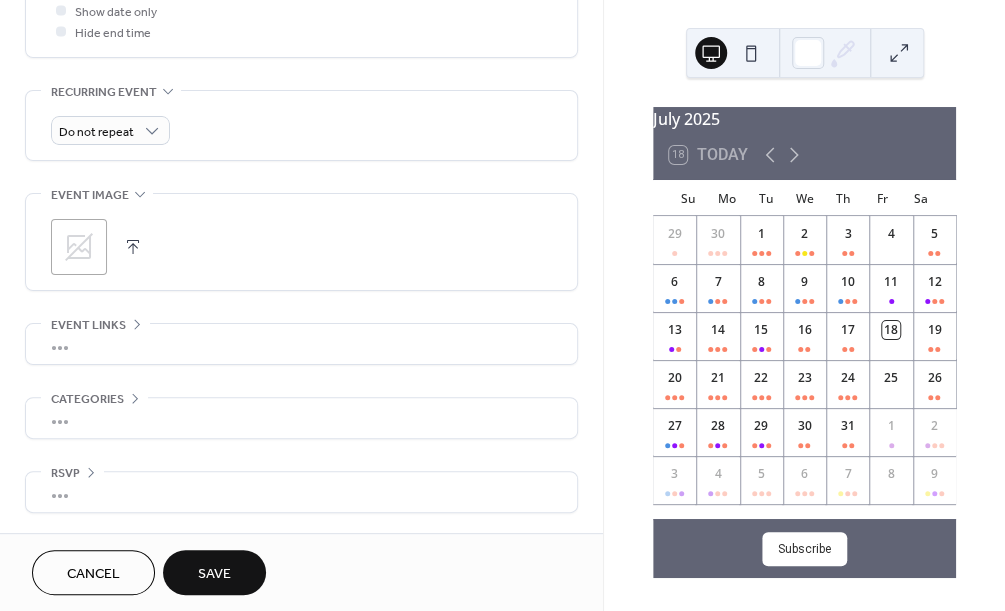 click on "Save" at bounding box center (214, 574) 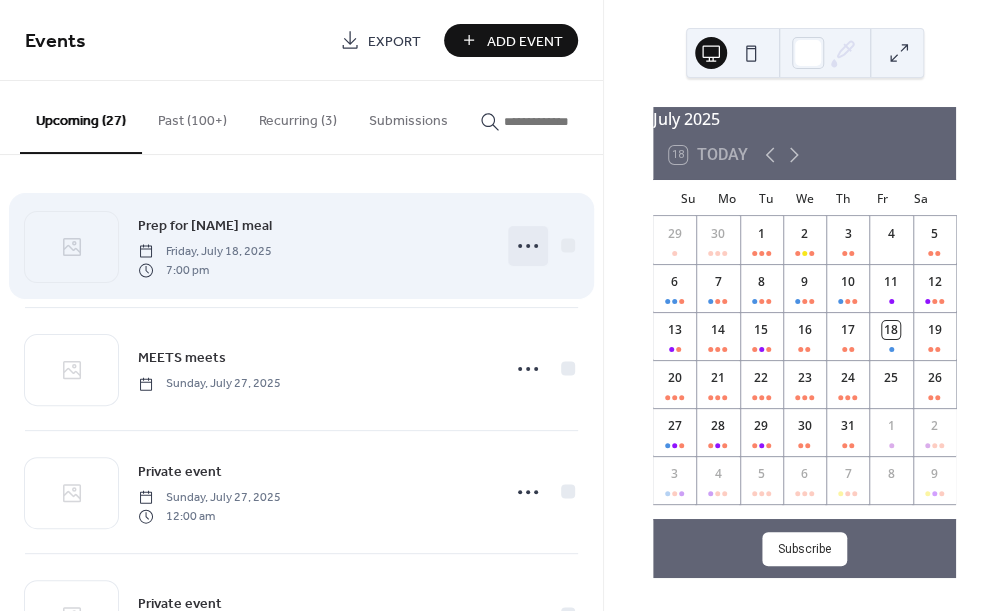 click 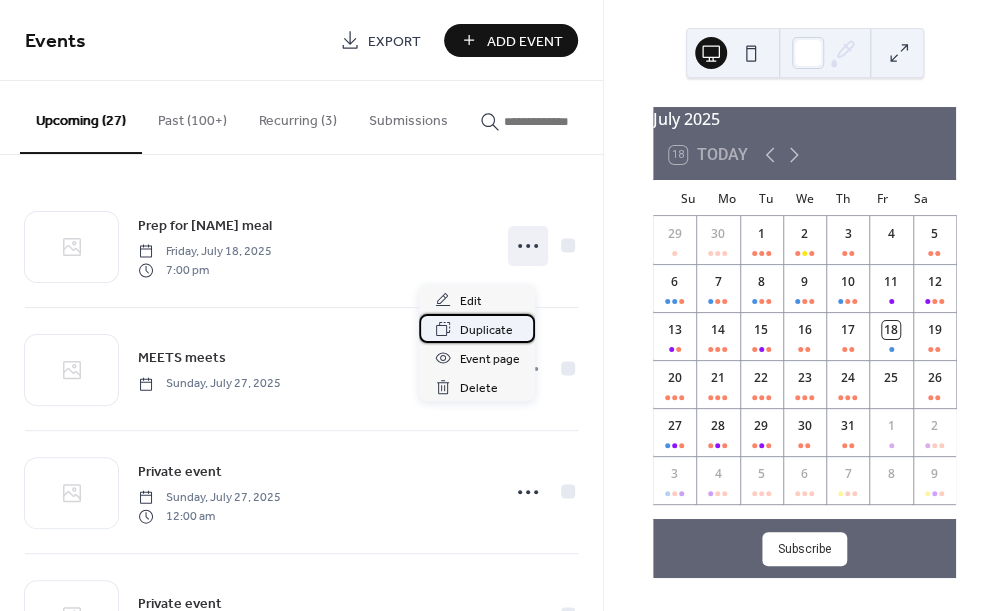 click on "Duplicate" at bounding box center [485, 330] 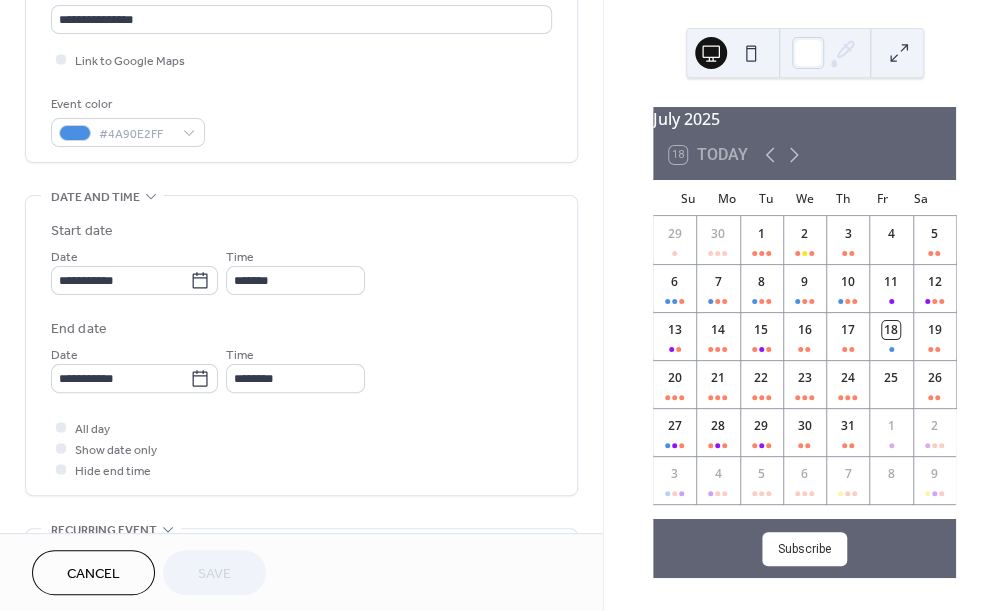 scroll, scrollTop: 484, scrollLeft: 0, axis: vertical 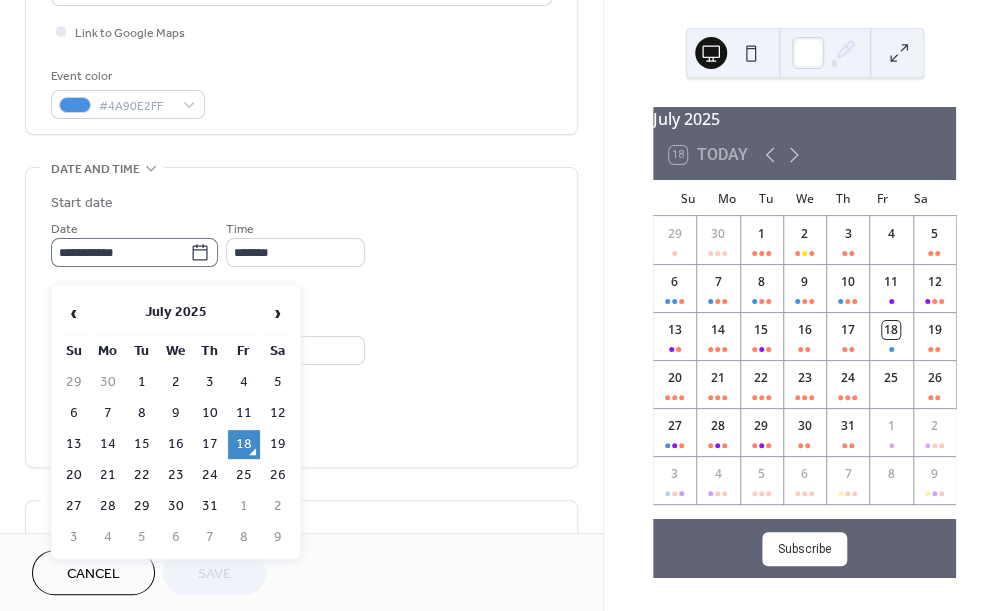 click 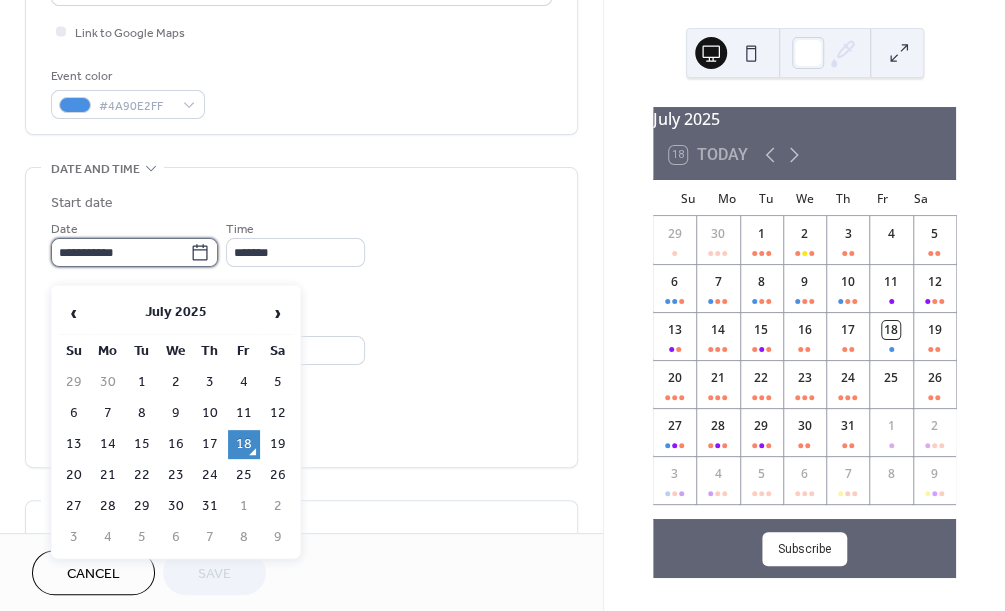 click on "**********" at bounding box center [120, 252] 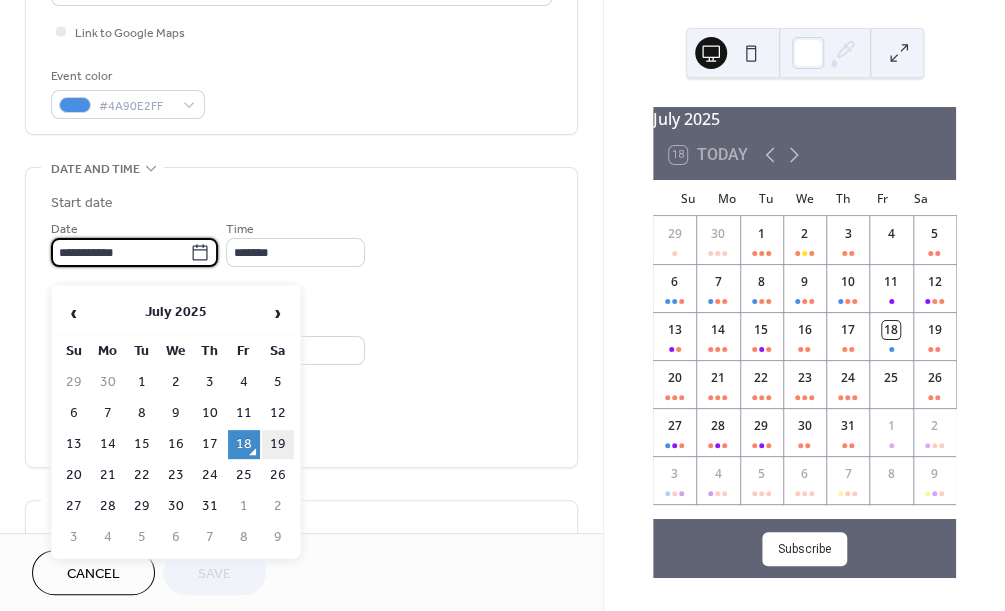 click on "19" at bounding box center (278, 444) 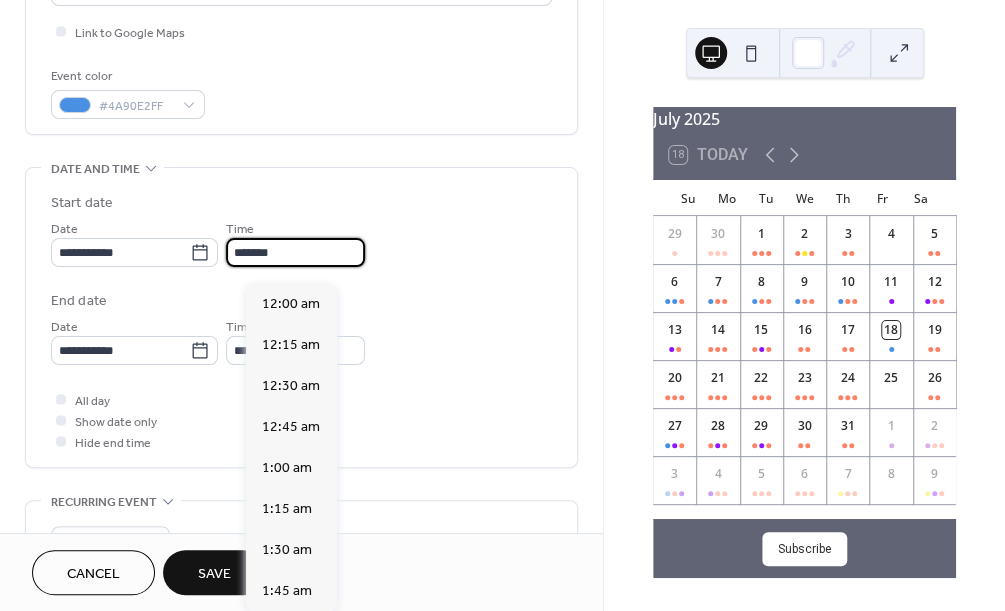 scroll, scrollTop: 3090, scrollLeft: 0, axis: vertical 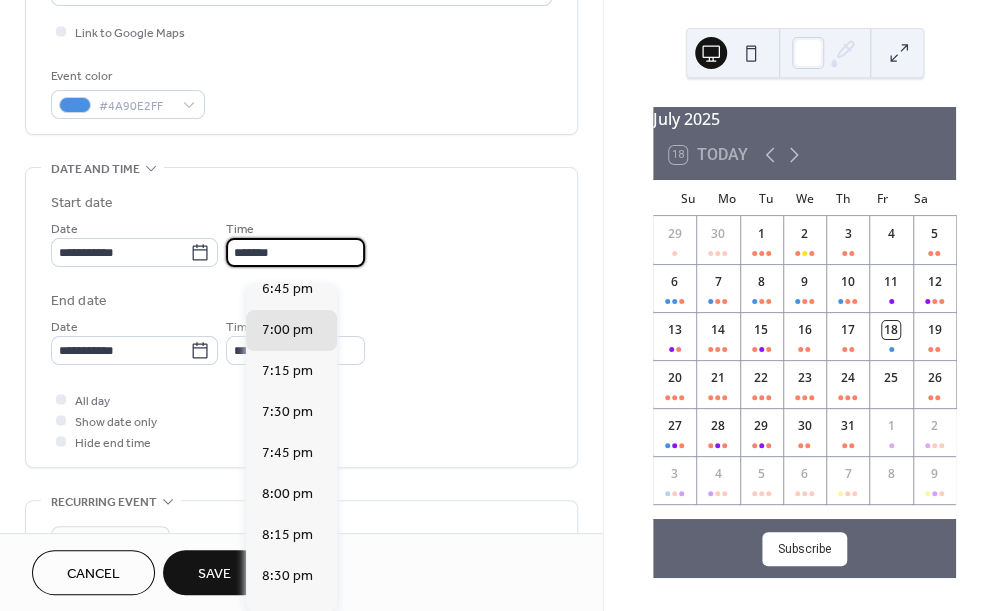 drag, startPoint x: 298, startPoint y: 266, endPoint x: 255, endPoint y: 267, distance: 43.011627 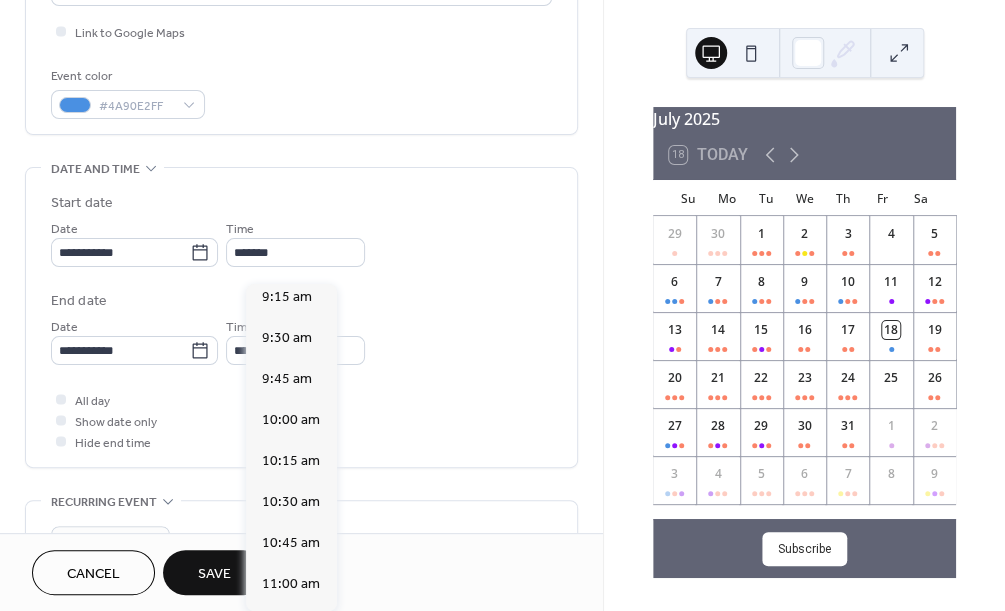 scroll, scrollTop: 1459, scrollLeft: 0, axis: vertical 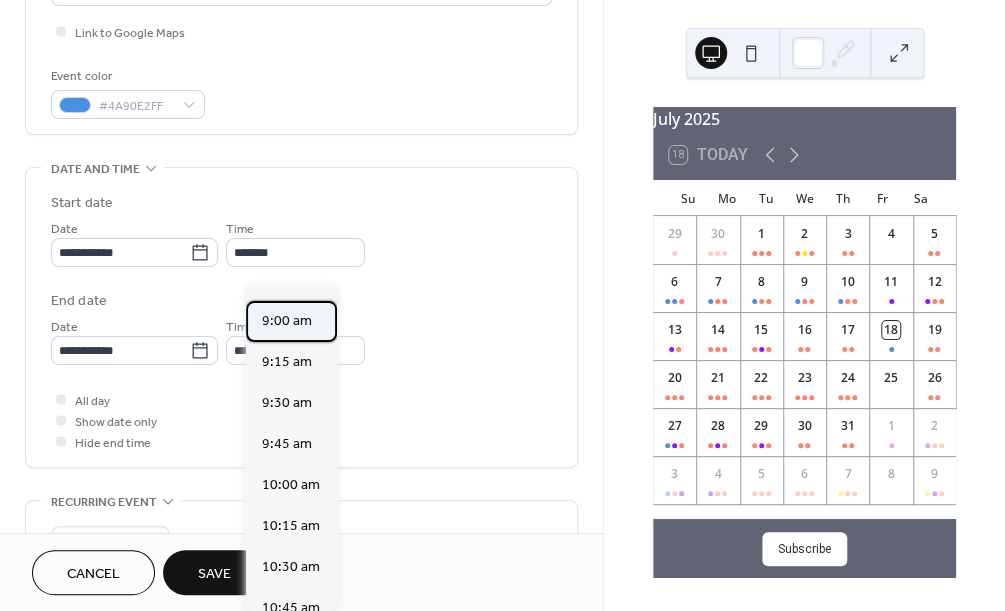 click on "9:00 am" at bounding box center (287, 320) 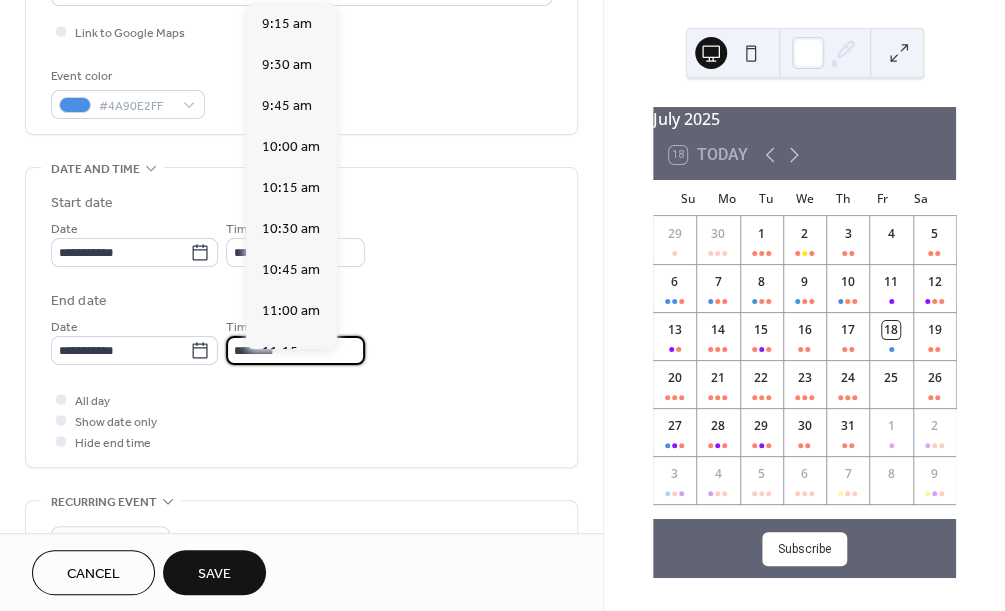 click on "********" at bounding box center (295, 350) 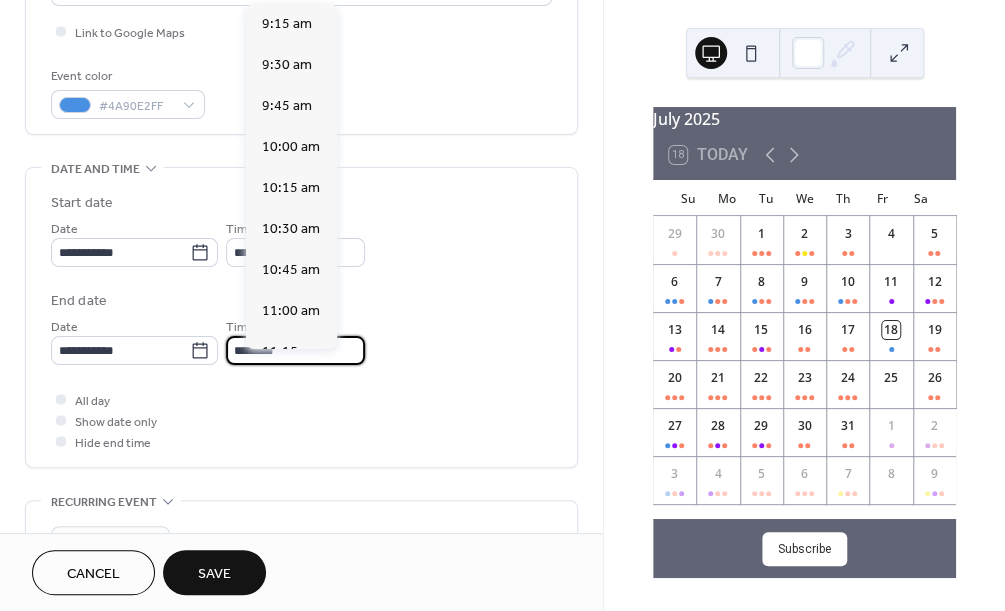 scroll, scrollTop: 447, scrollLeft: 0, axis: vertical 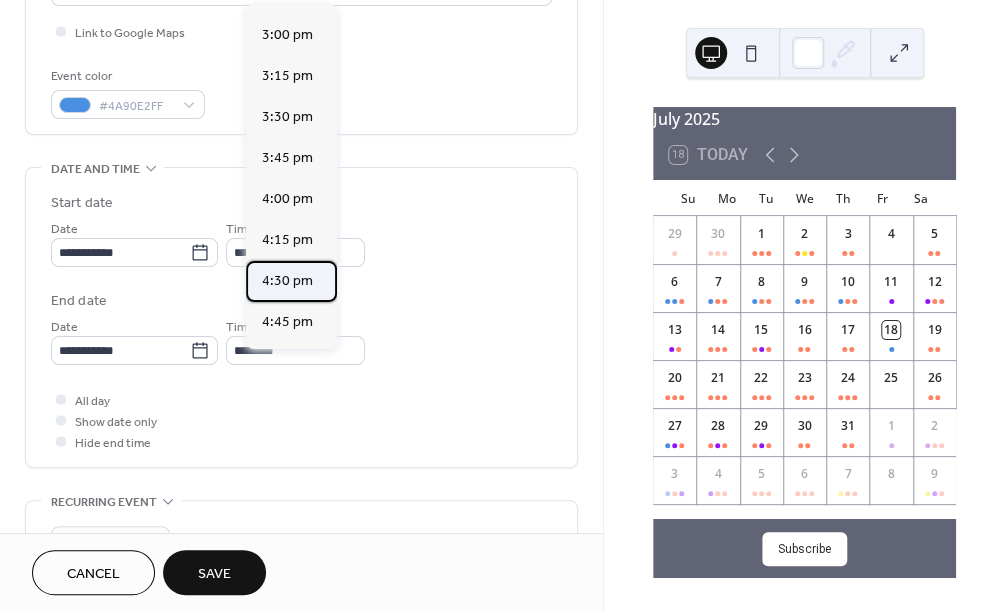 click on "4:30 pm" at bounding box center [287, 281] 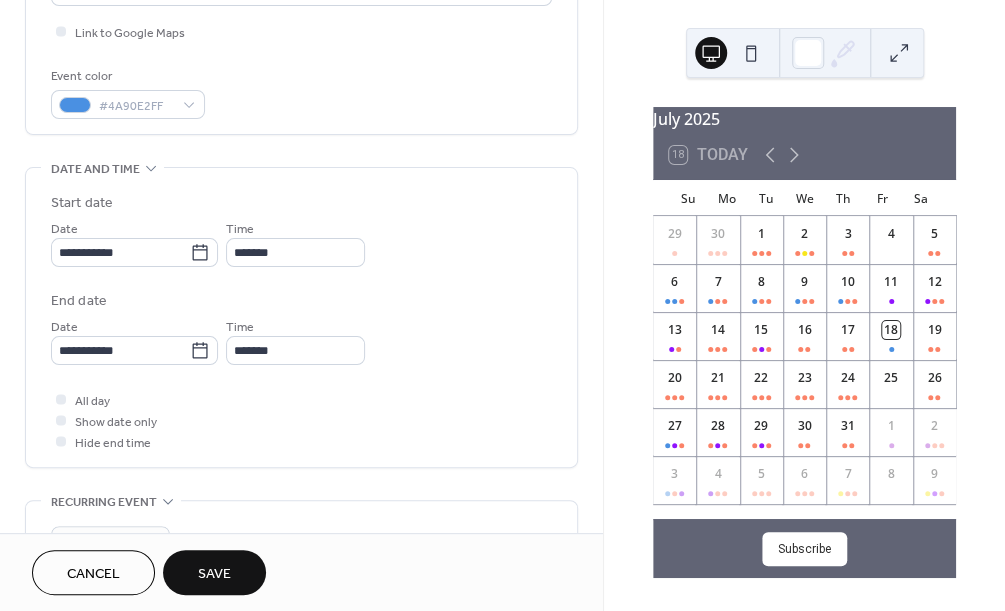 click on "Save" at bounding box center (214, 574) 